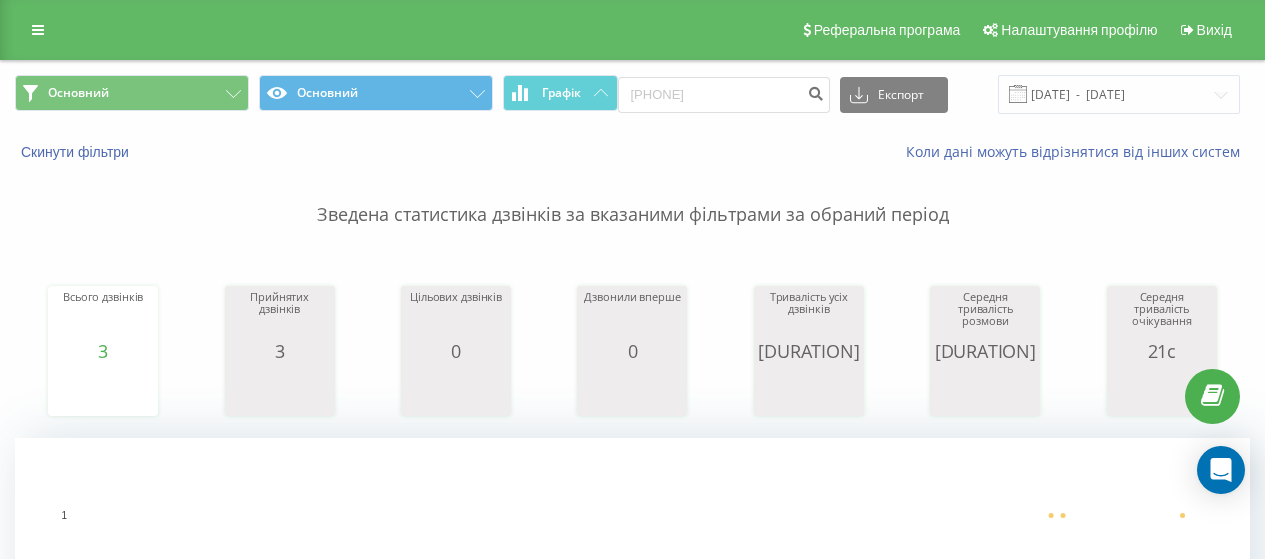 scroll, scrollTop: 0, scrollLeft: 0, axis: both 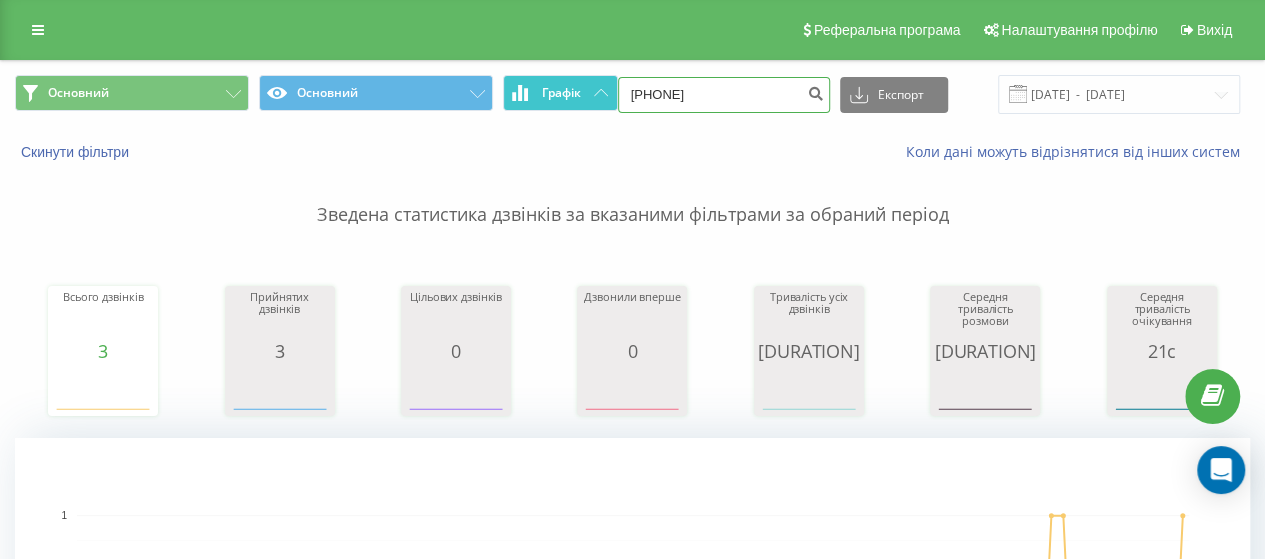 drag, startPoint x: 729, startPoint y: 92, endPoint x: 584, endPoint y: 95, distance: 145.03104 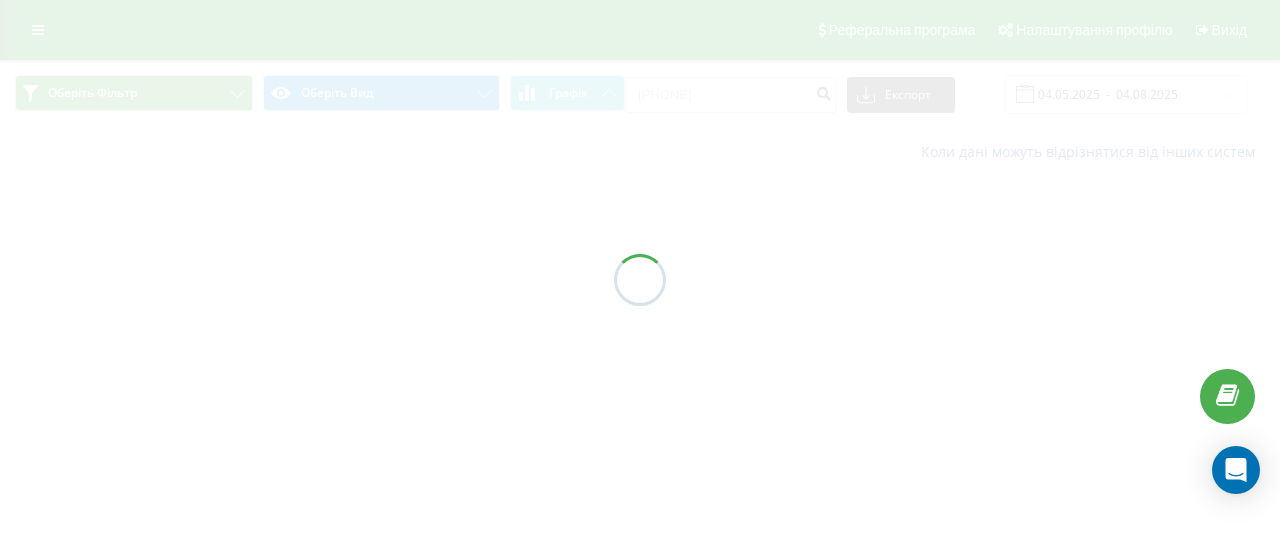 scroll, scrollTop: 0, scrollLeft: 0, axis: both 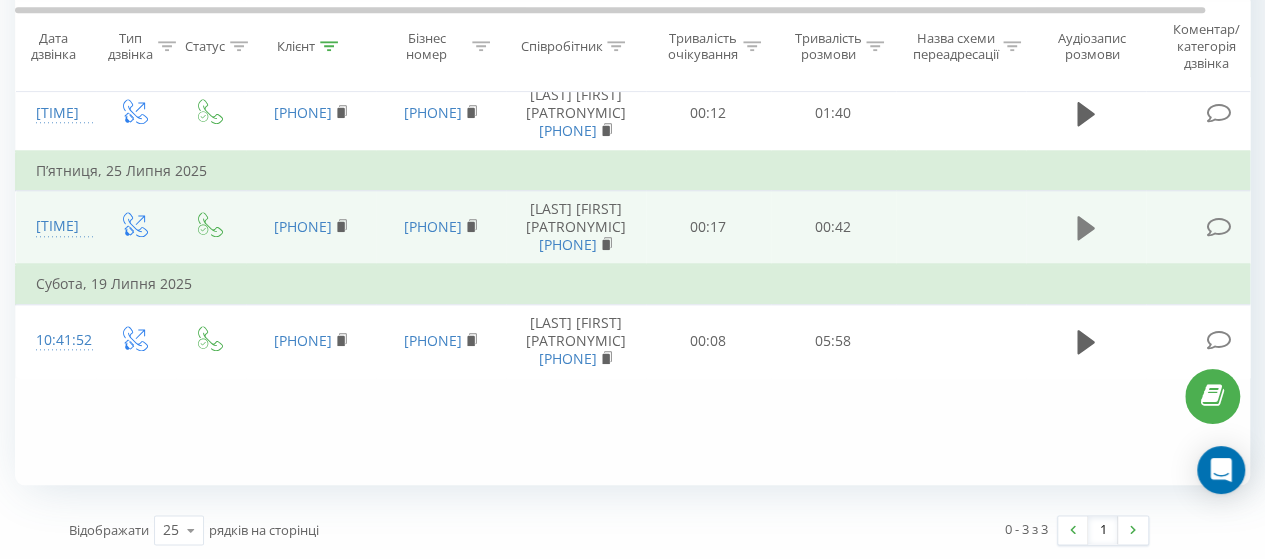 click 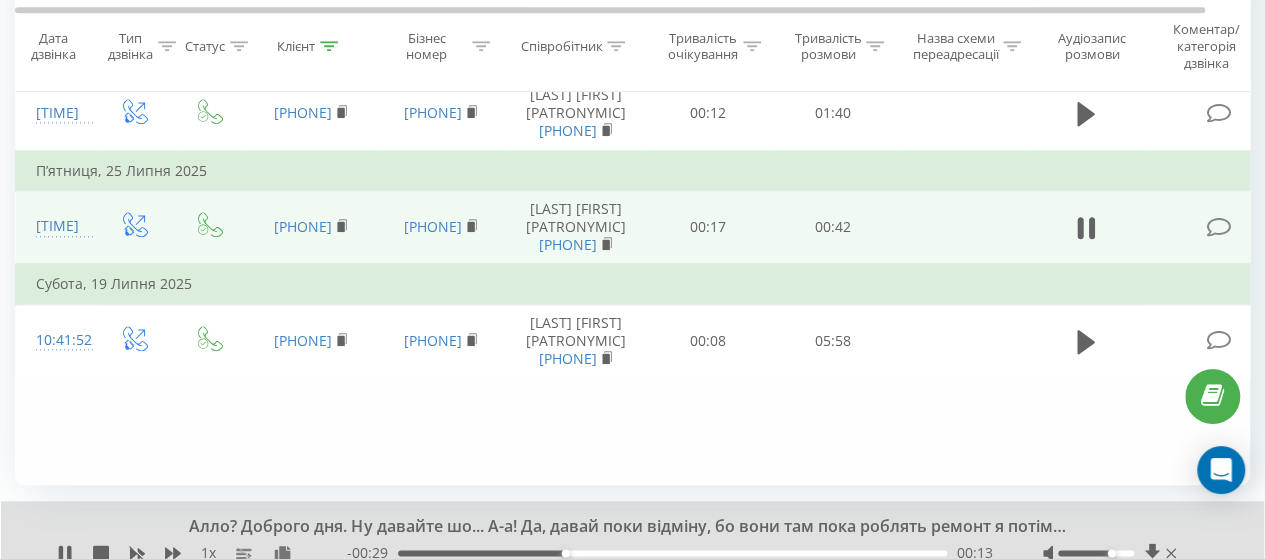 click at bounding box center (1096, 553) 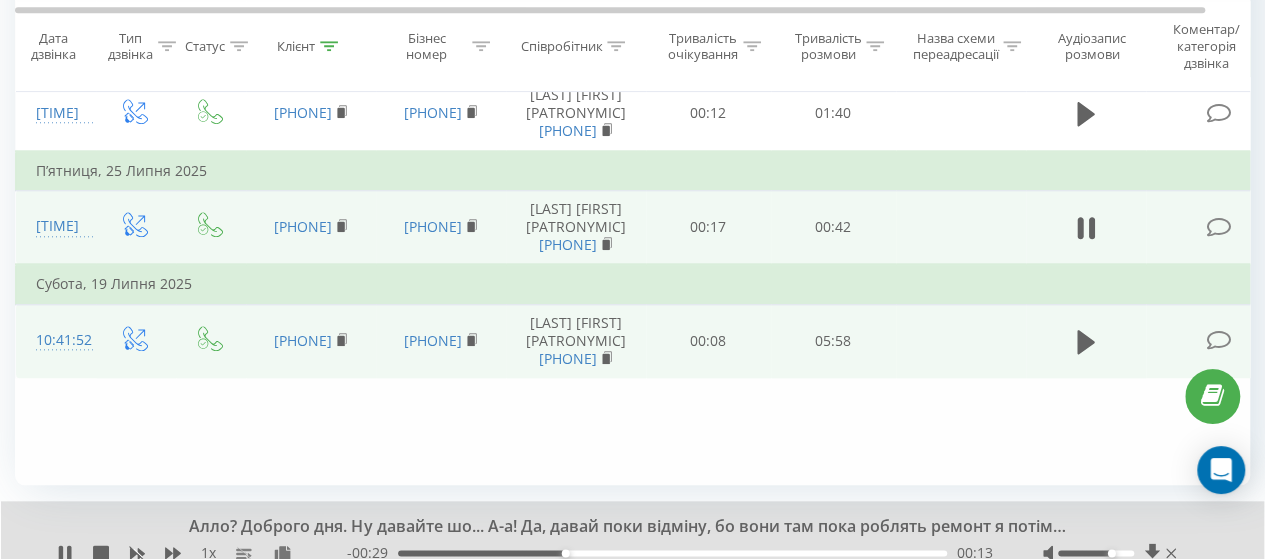 scroll, scrollTop: 997, scrollLeft: 0, axis: vertical 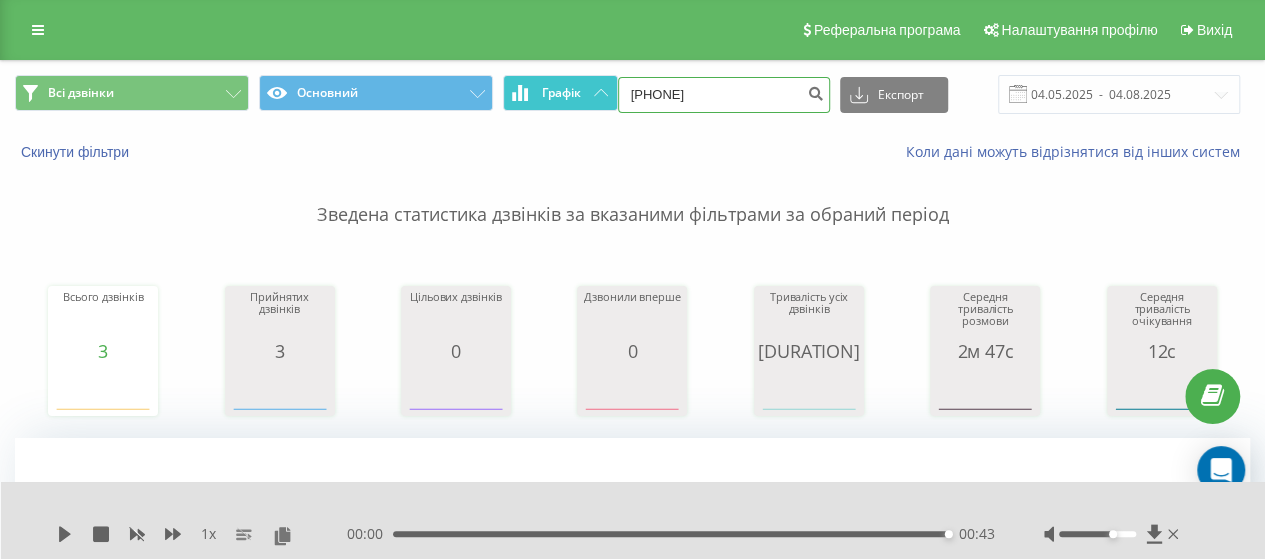 drag, startPoint x: 660, startPoint y: 87, endPoint x: 580, endPoint y: 87, distance: 80 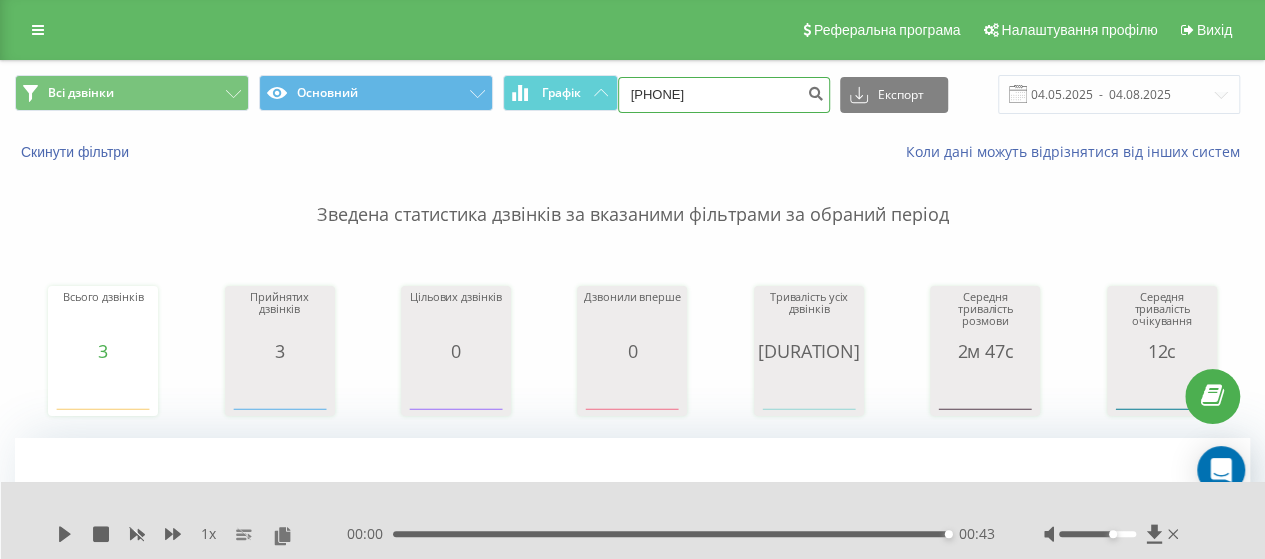type on "0505507706" 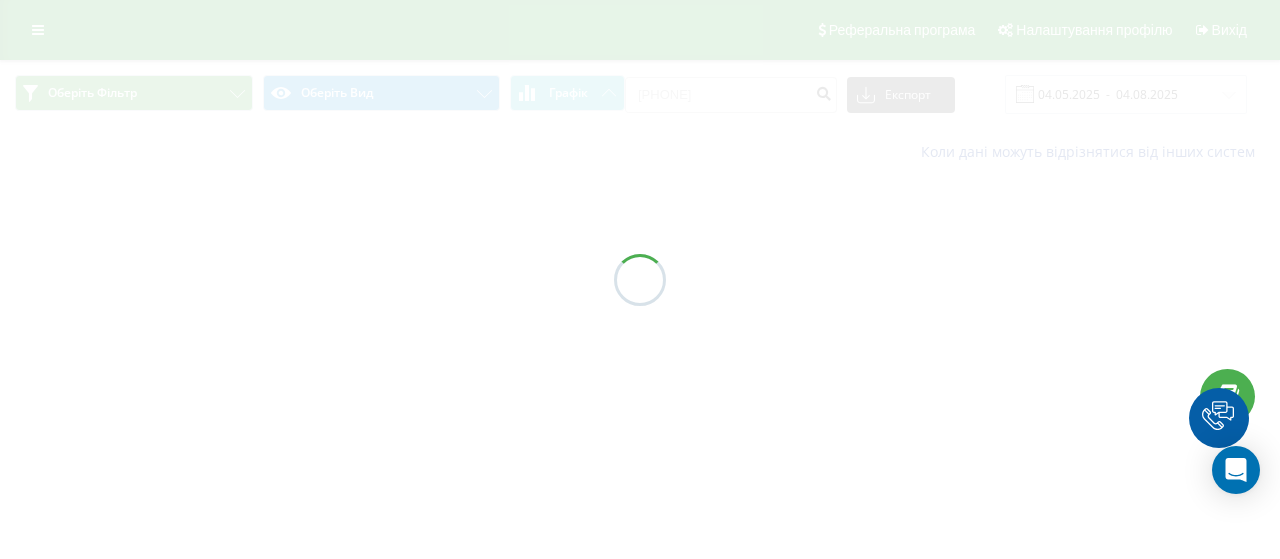scroll, scrollTop: 0, scrollLeft: 0, axis: both 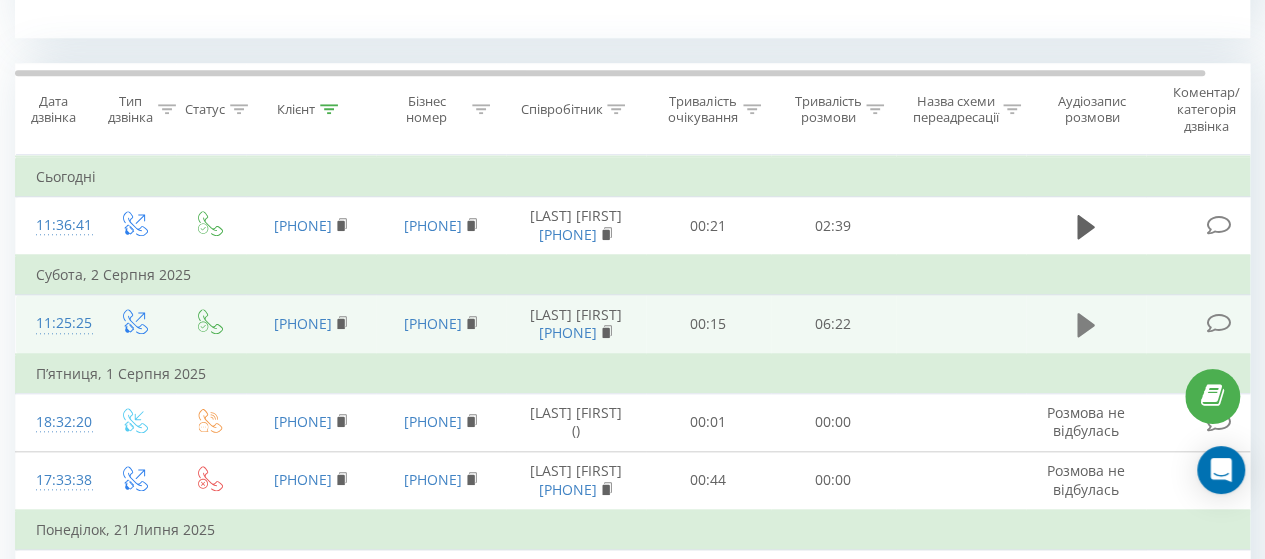 click 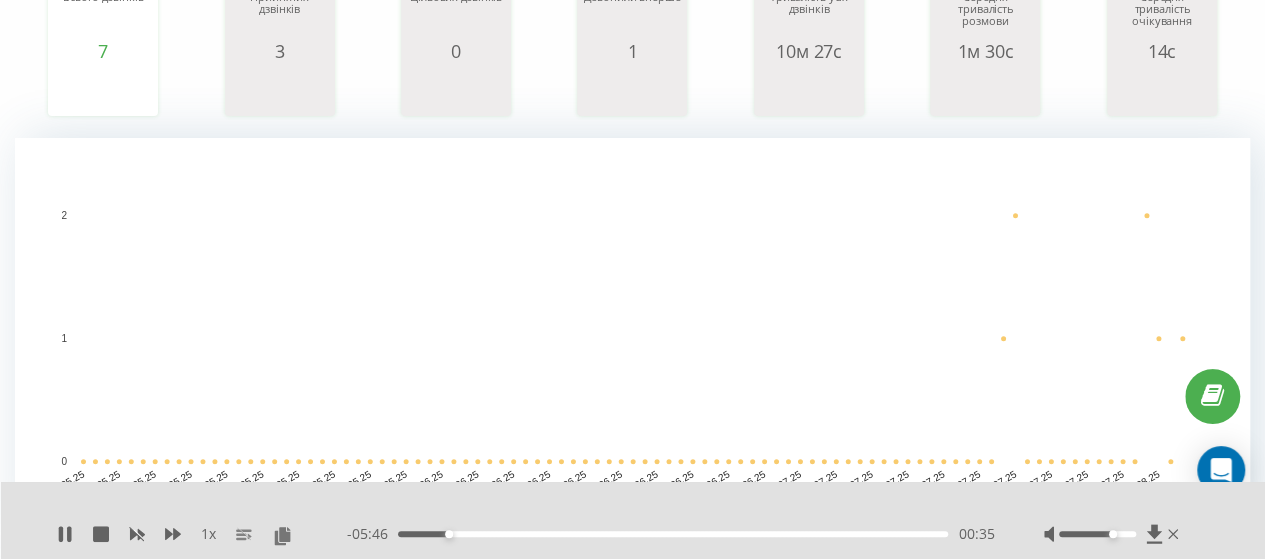scroll, scrollTop: 500, scrollLeft: 0, axis: vertical 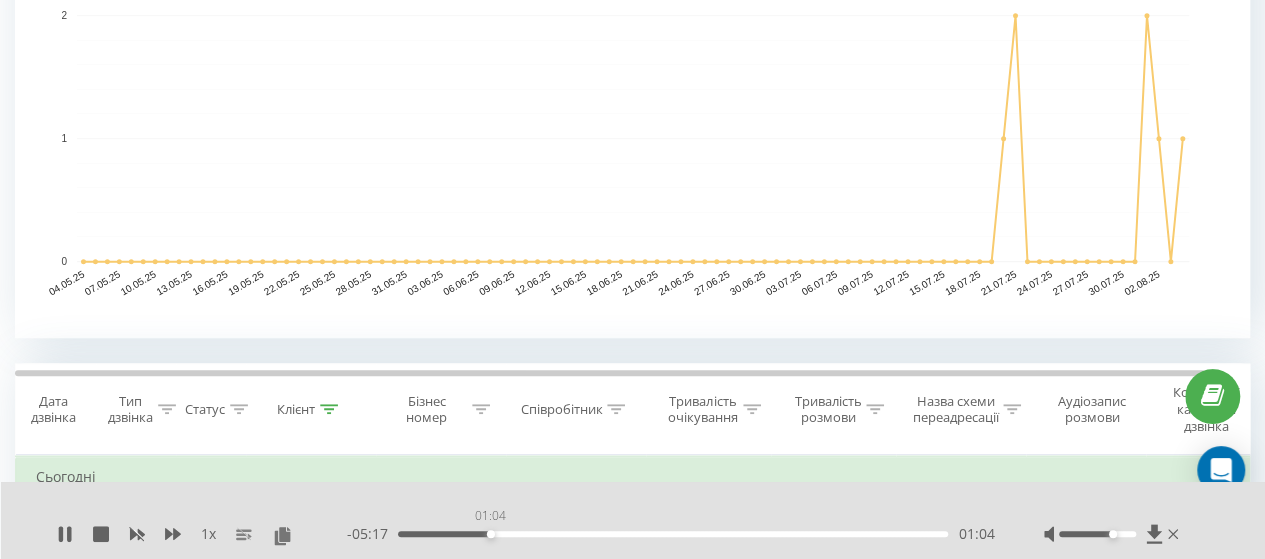click on "01:04" at bounding box center (673, 534) 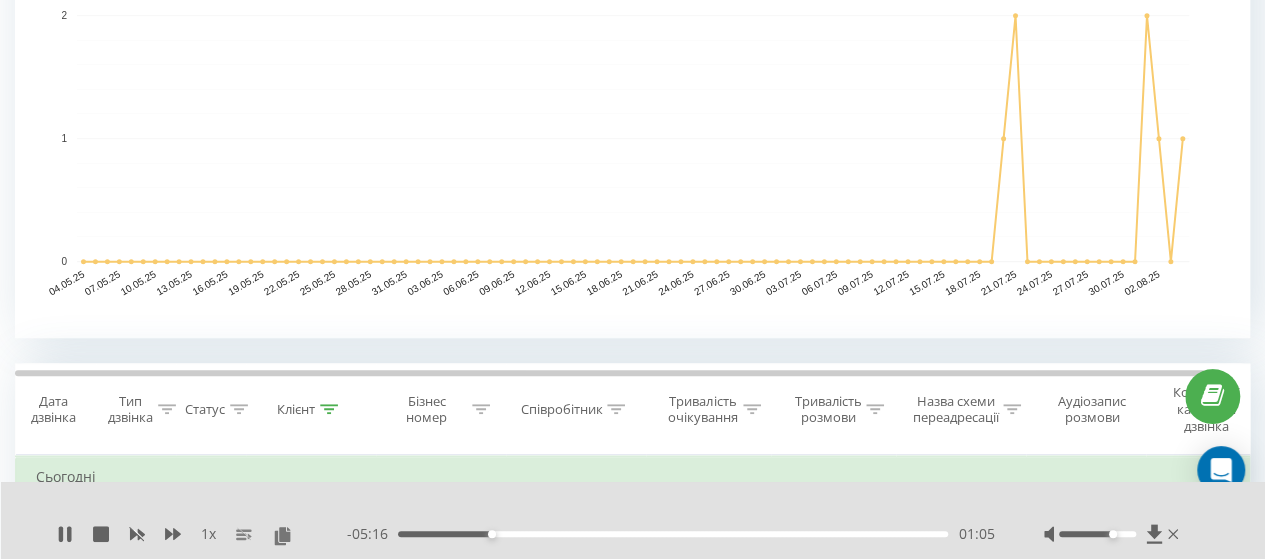 click on "01:05" at bounding box center [673, 534] 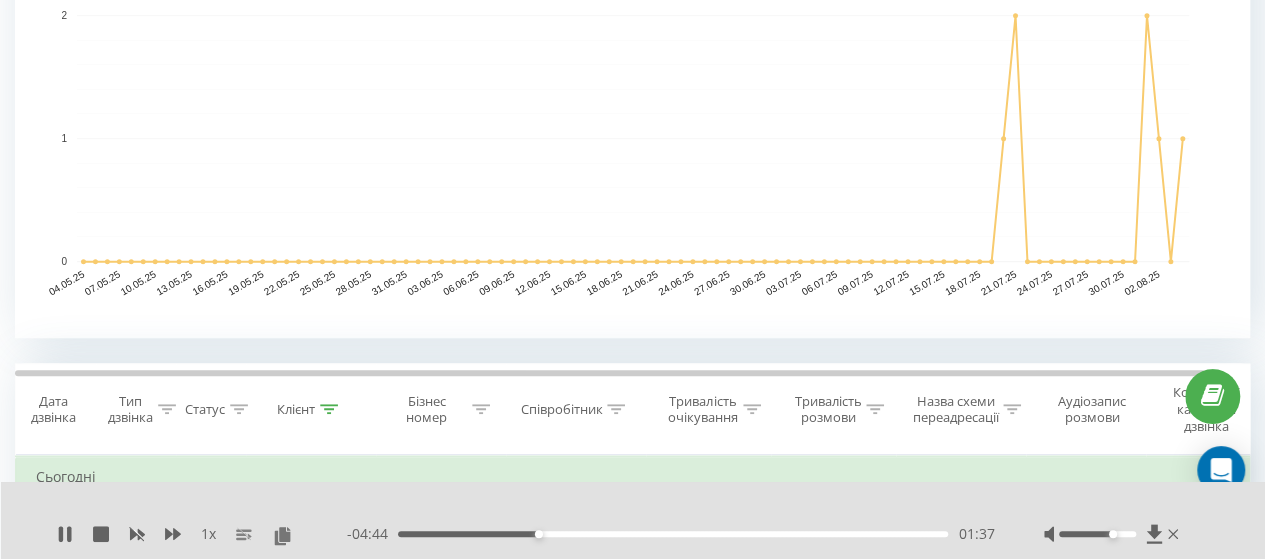 click on "01:37" at bounding box center (673, 534) 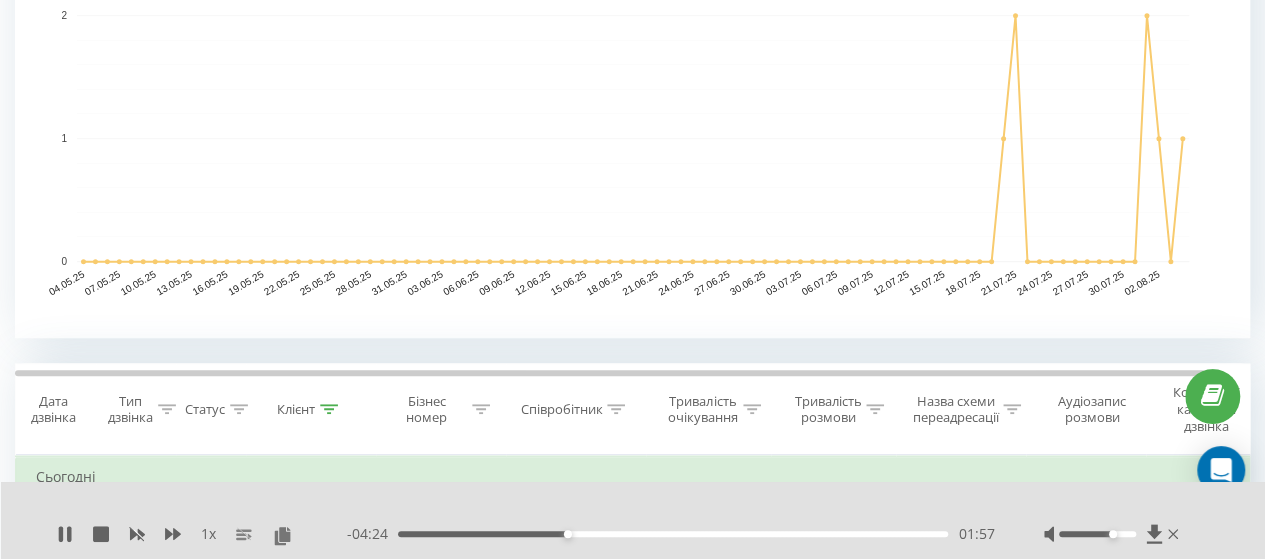 click on "01:57" at bounding box center [673, 534] 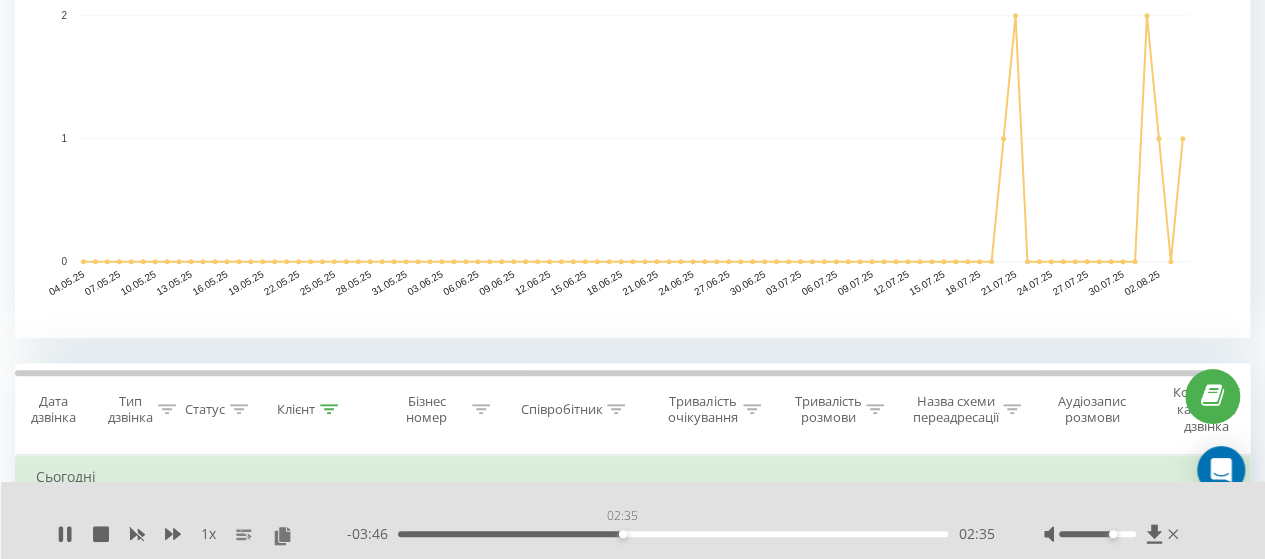 click on "02:35" at bounding box center [673, 534] 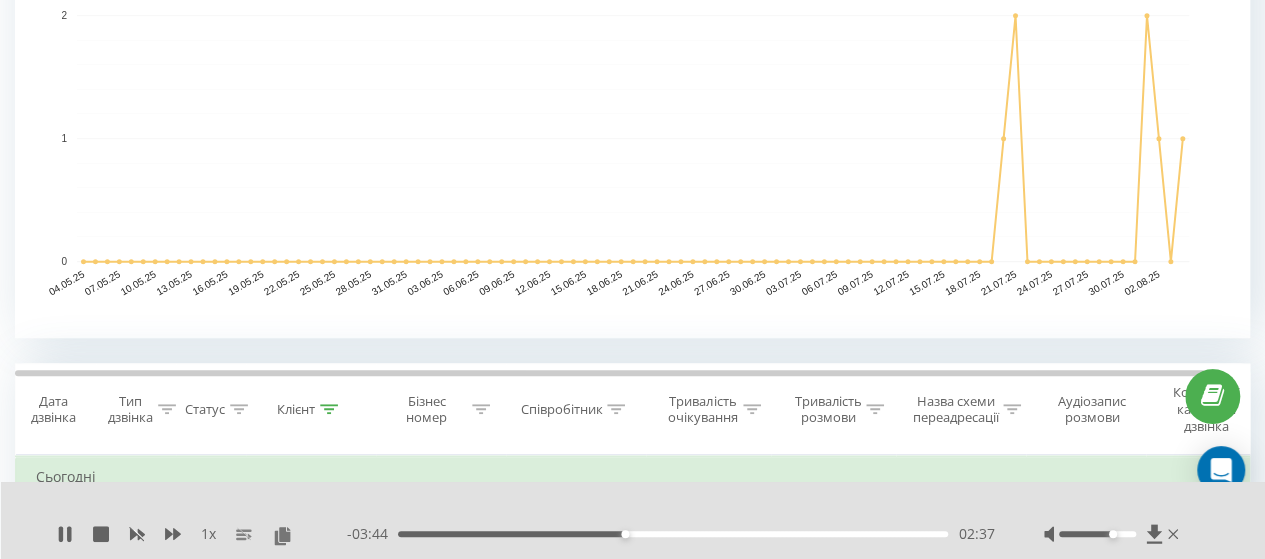 click on "02:37" at bounding box center (673, 534) 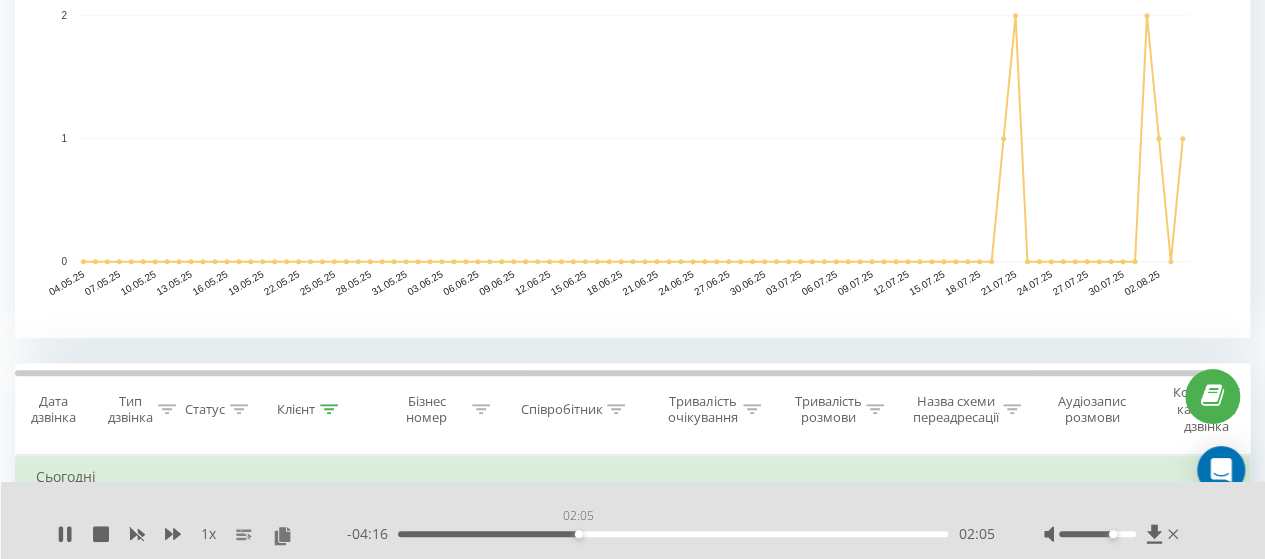click on "02:05" at bounding box center (673, 534) 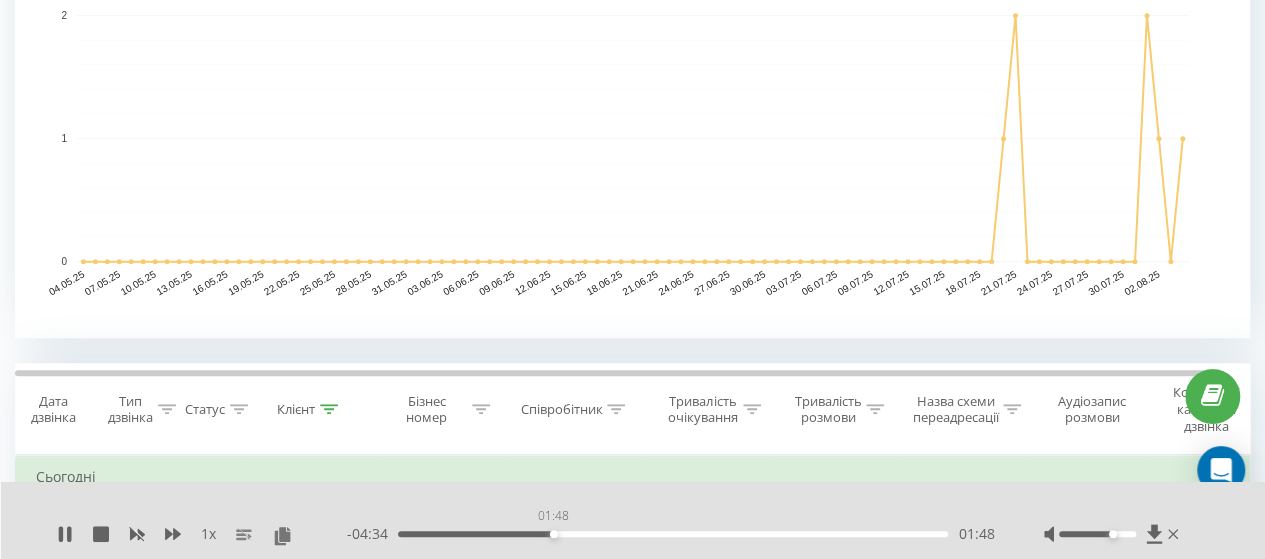 click on "01:48" at bounding box center (673, 534) 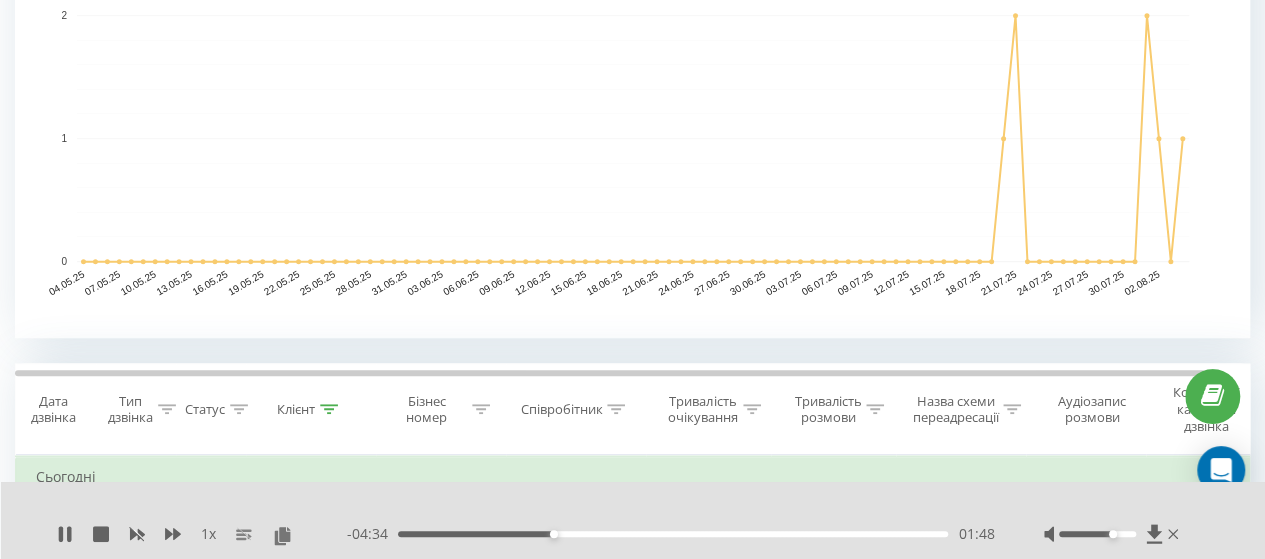 click on "01:48" at bounding box center (673, 534) 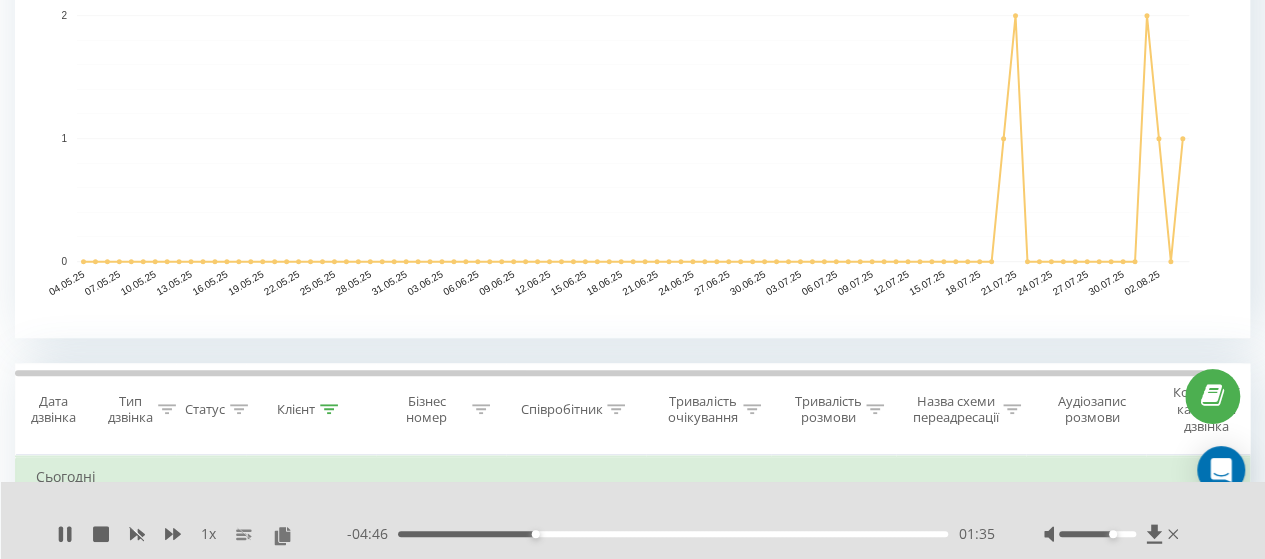 click on "01:35" at bounding box center (673, 534) 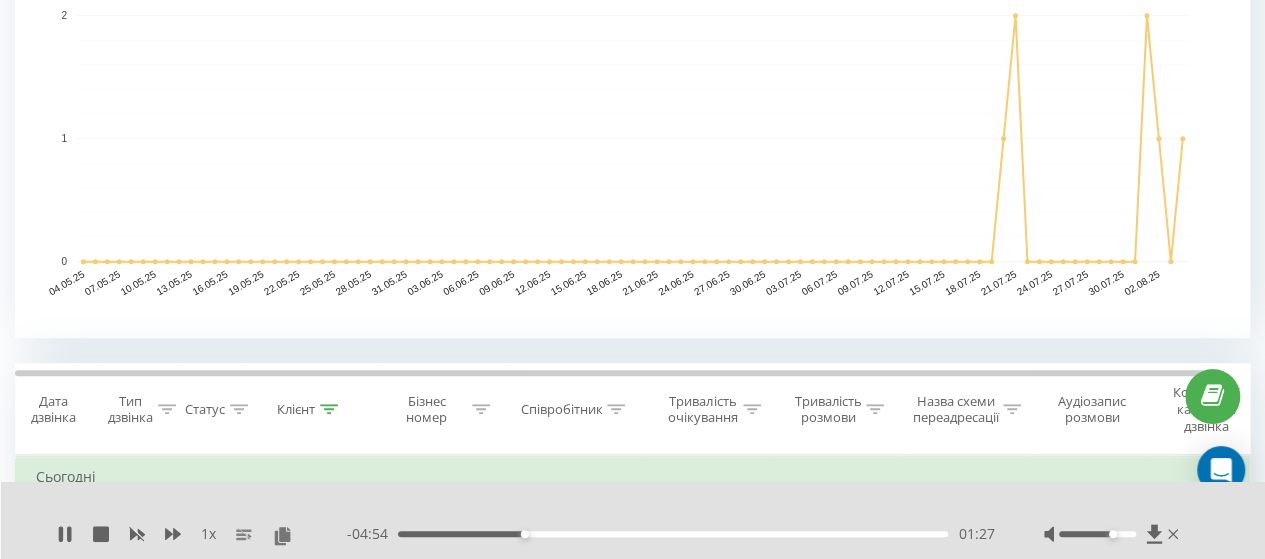 drag, startPoint x: 552, startPoint y: 535, endPoint x: 597, endPoint y: 539, distance: 45.17743 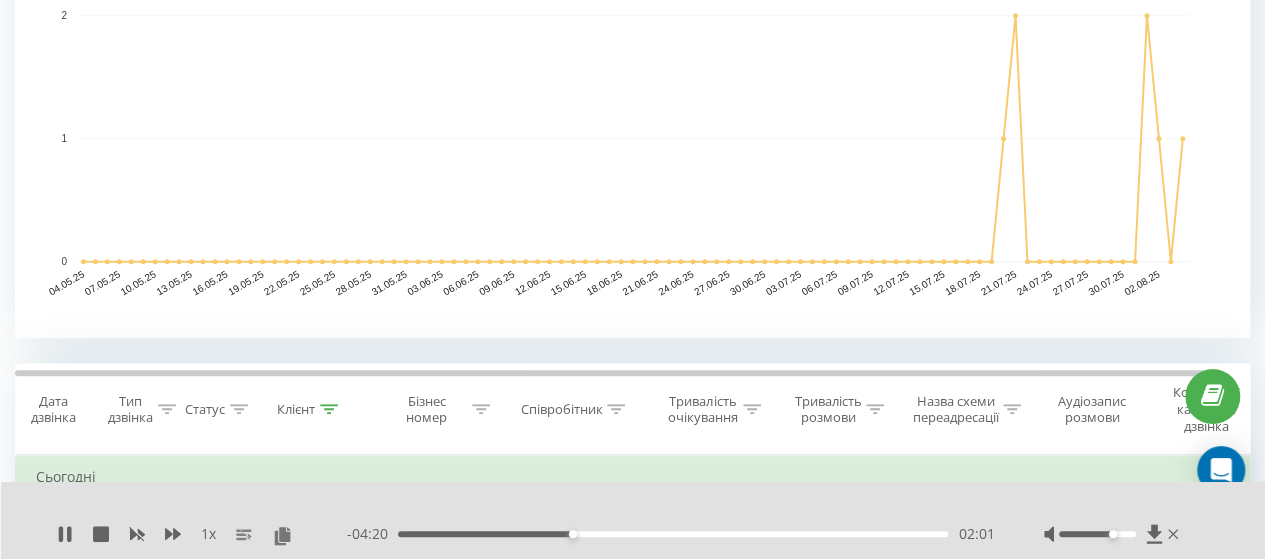 click on "02:01" at bounding box center (673, 534) 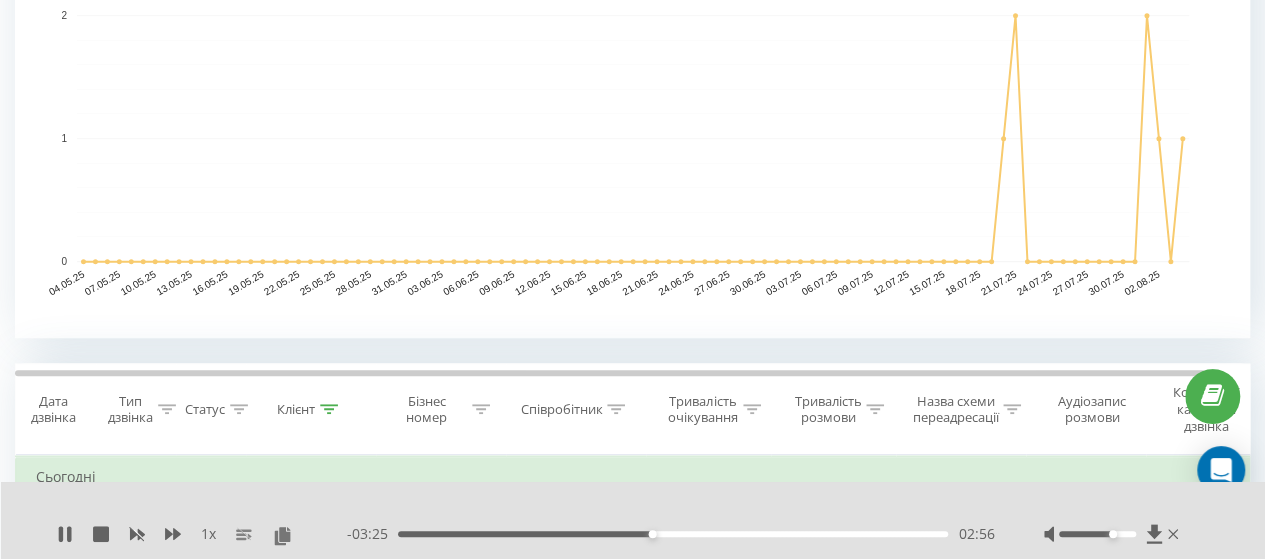 click on "02:56" at bounding box center (673, 534) 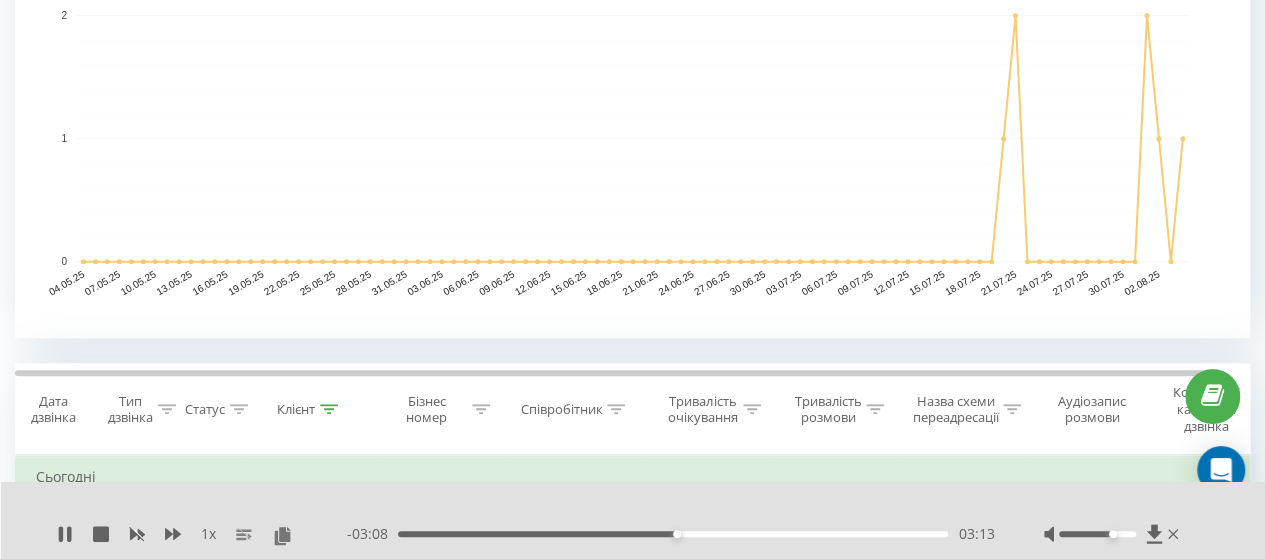 click on "03:13" at bounding box center (673, 534) 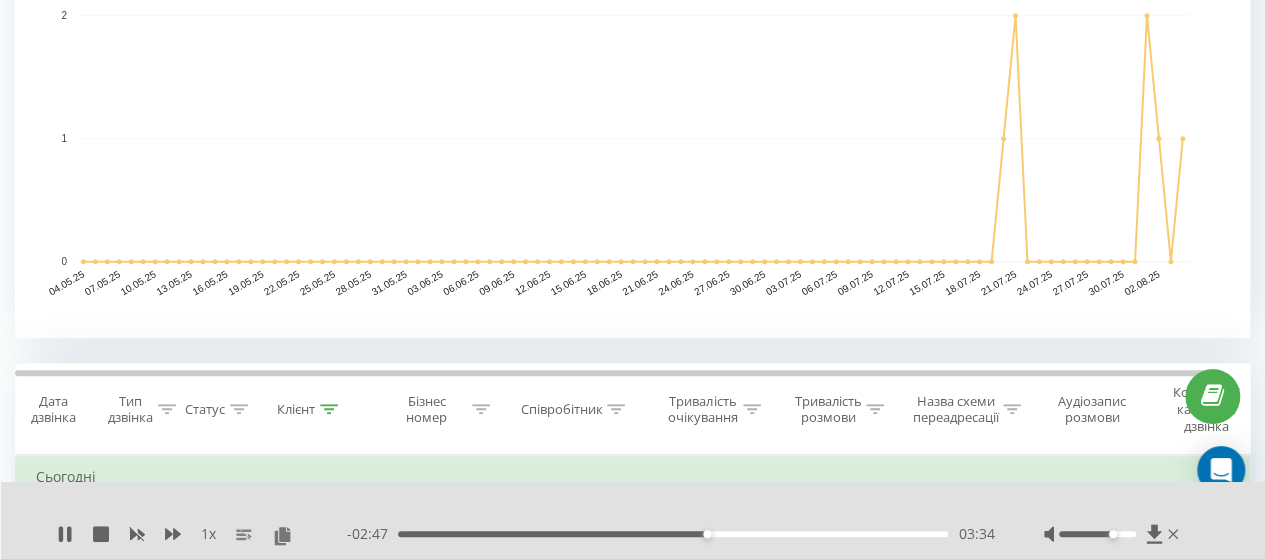 drag, startPoint x: 731, startPoint y: 534, endPoint x: 775, endPoint y: 538, distance: 44.181442 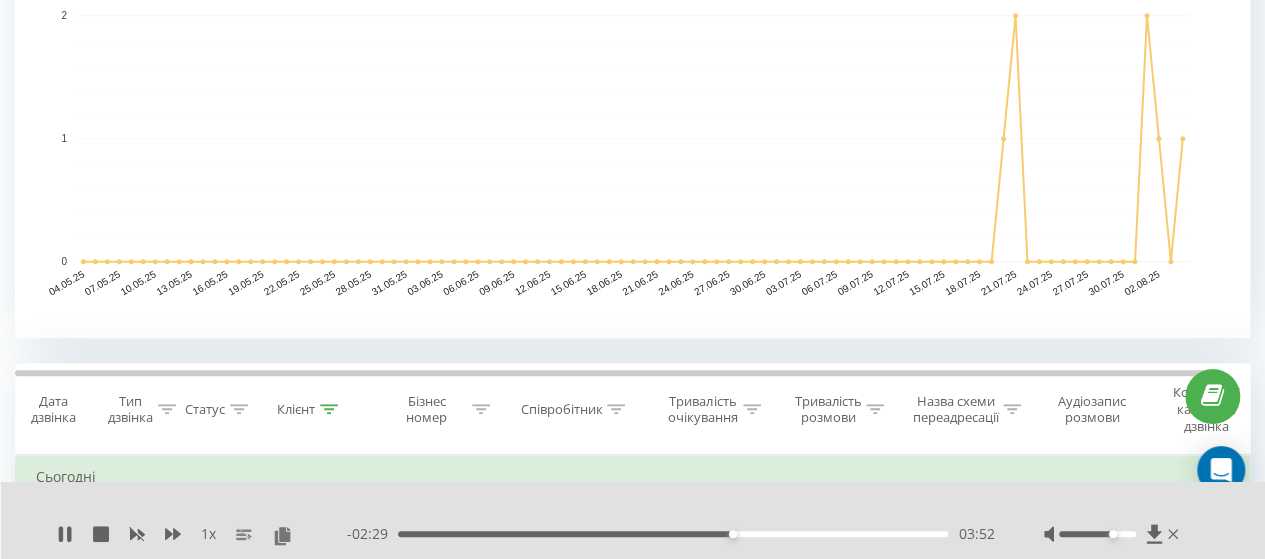 click on "- 02:29 03:52   03:52" at bounding box center (670, 534) 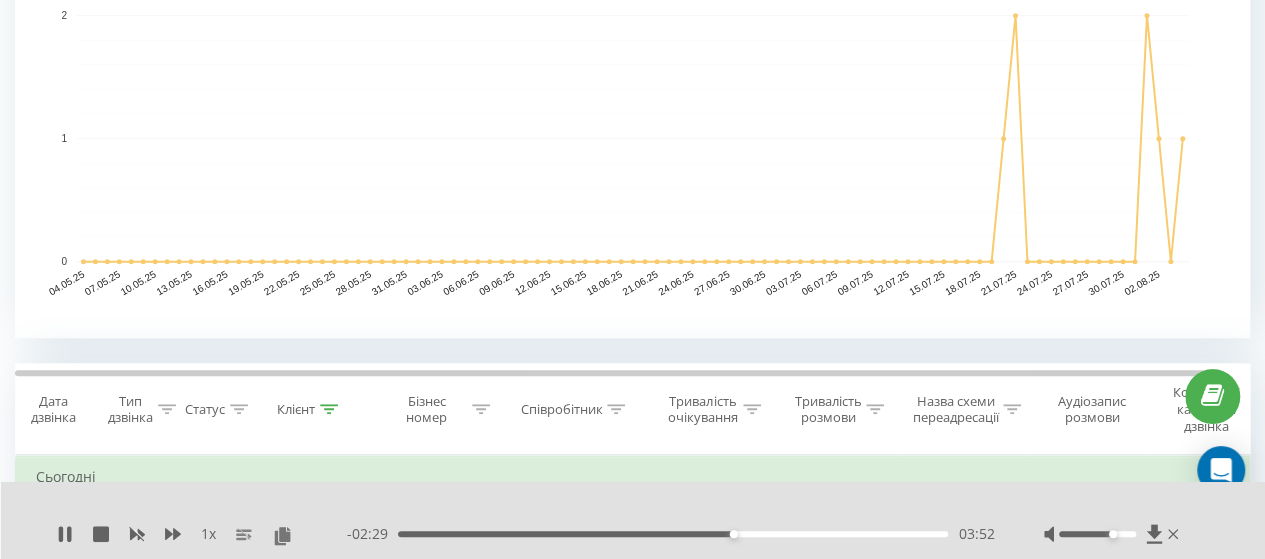 click on "03:52" at bounding box center (673, 534) 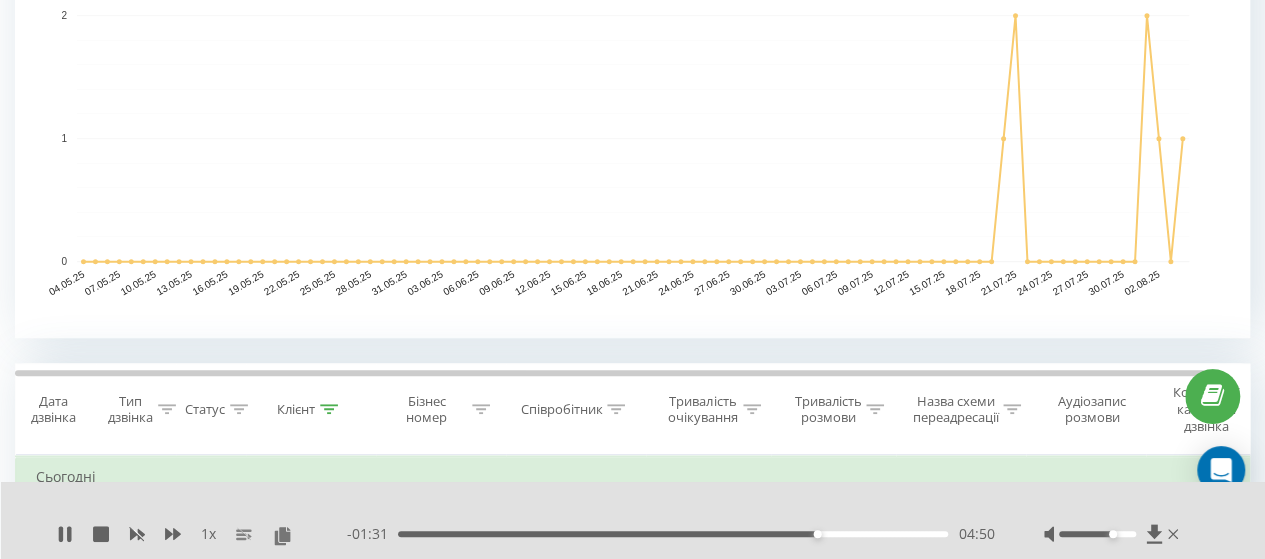 click on "04:50" at bounding box center (673, 534) 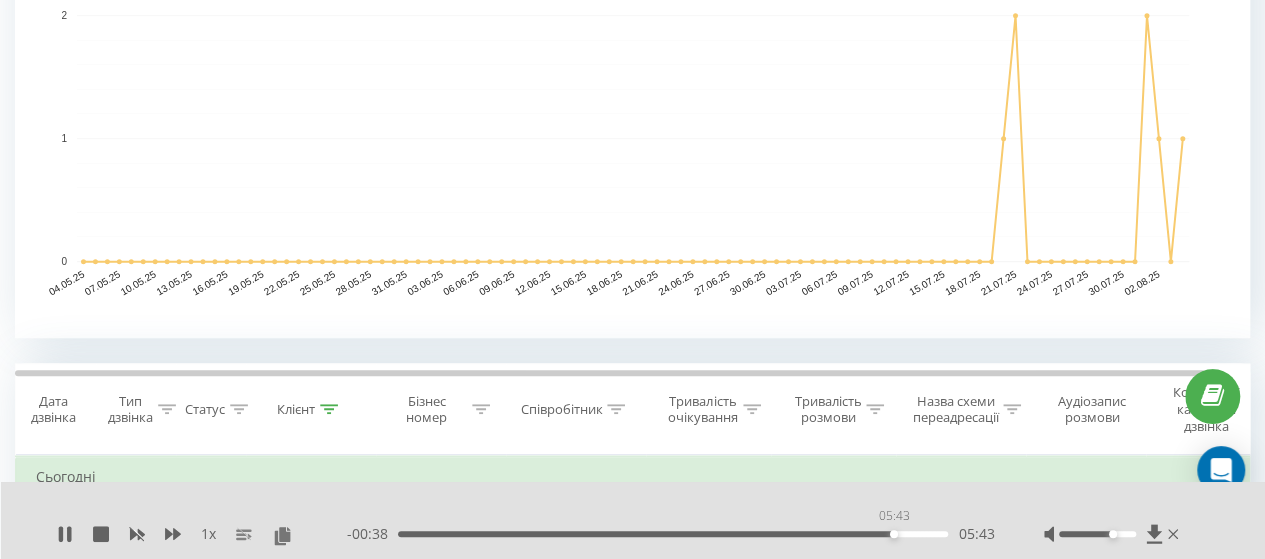 click on "05:43" at bounding box center [673, 534] 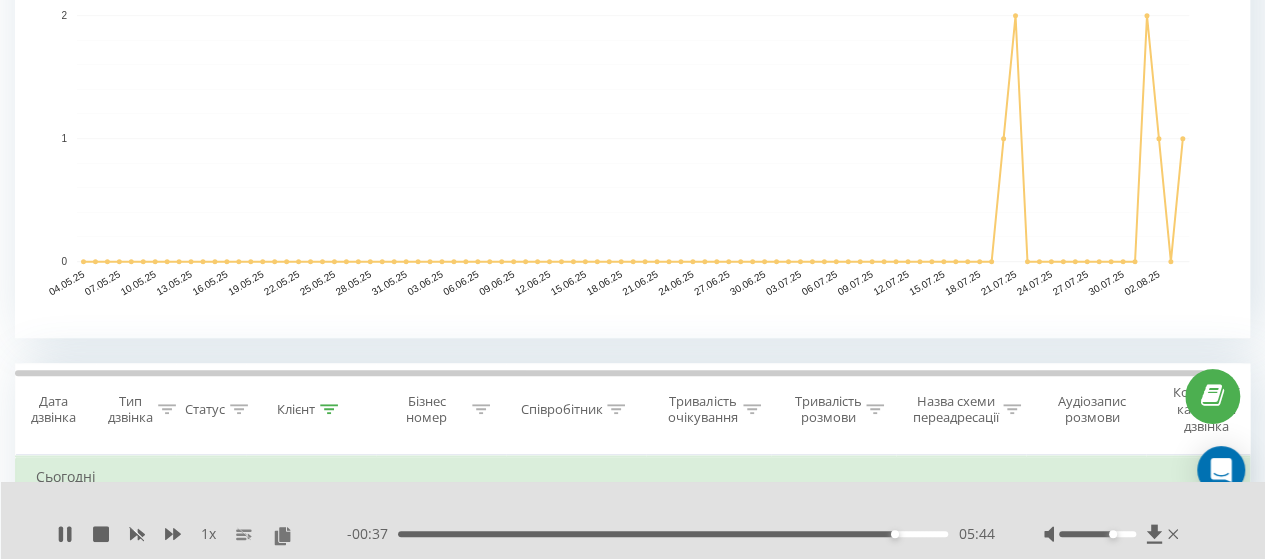 click on "05:44" at bounding box center [673, 534] 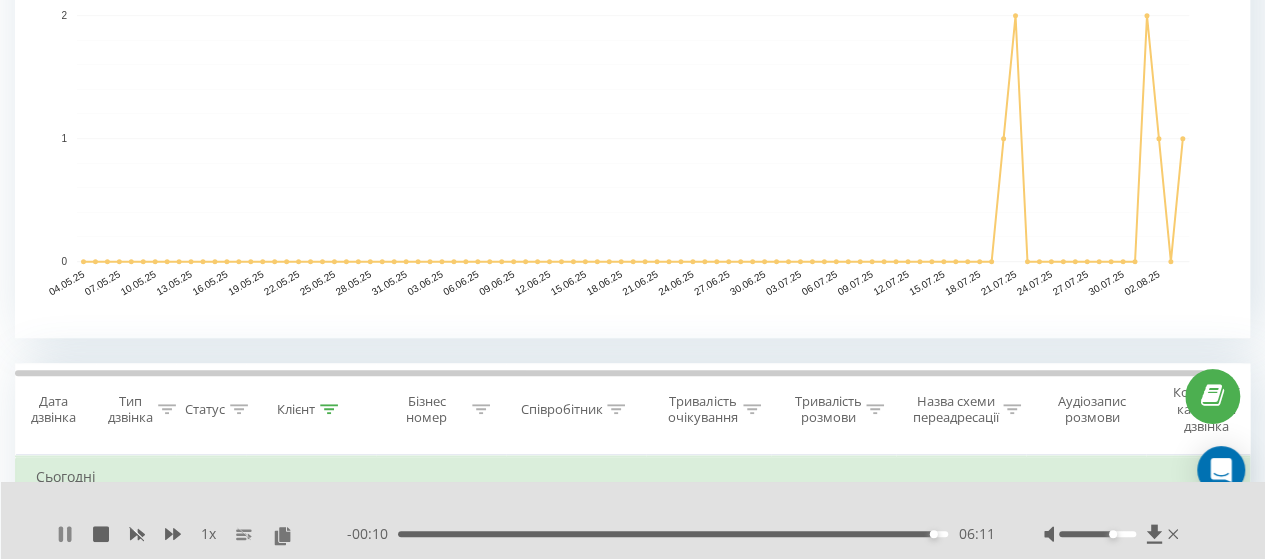 click 